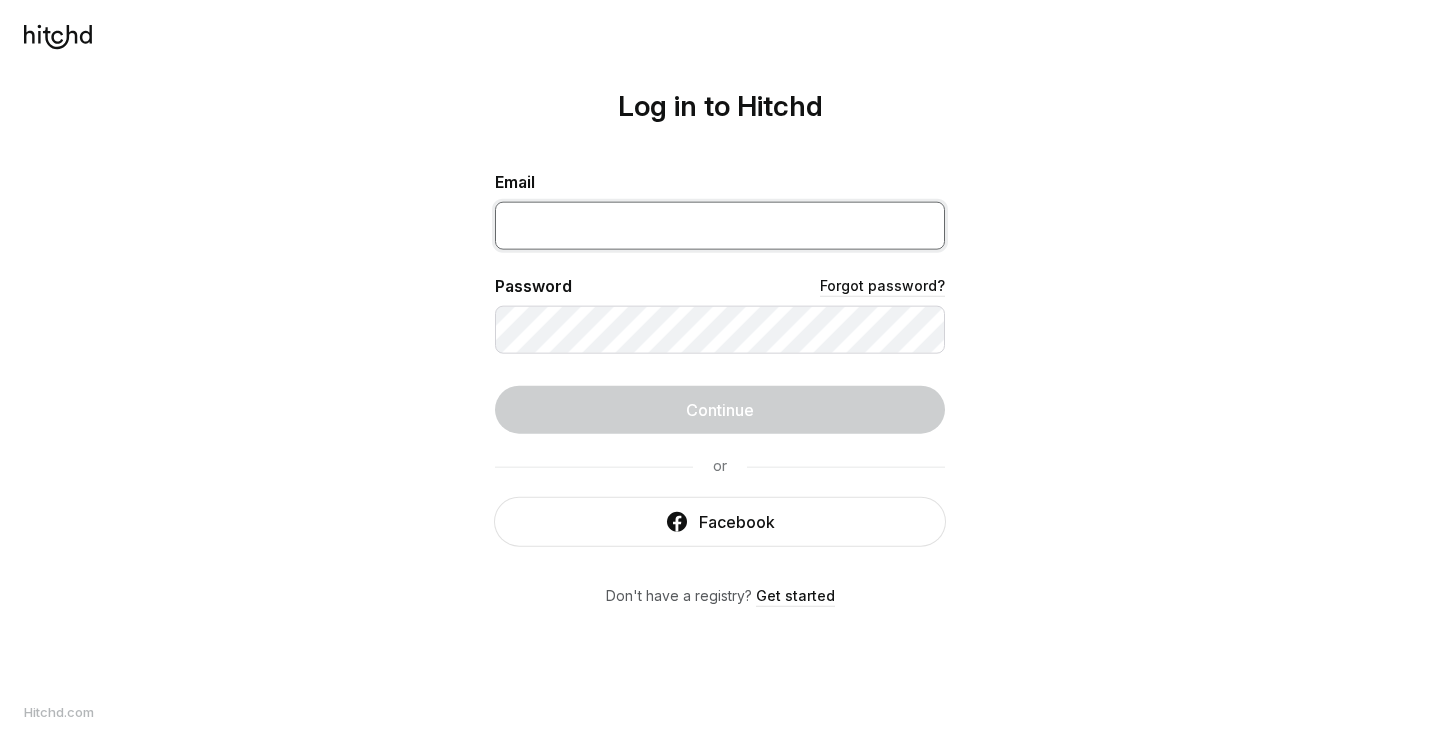scroll, scrollTop: 0, scrollLeft: 0, axis: both 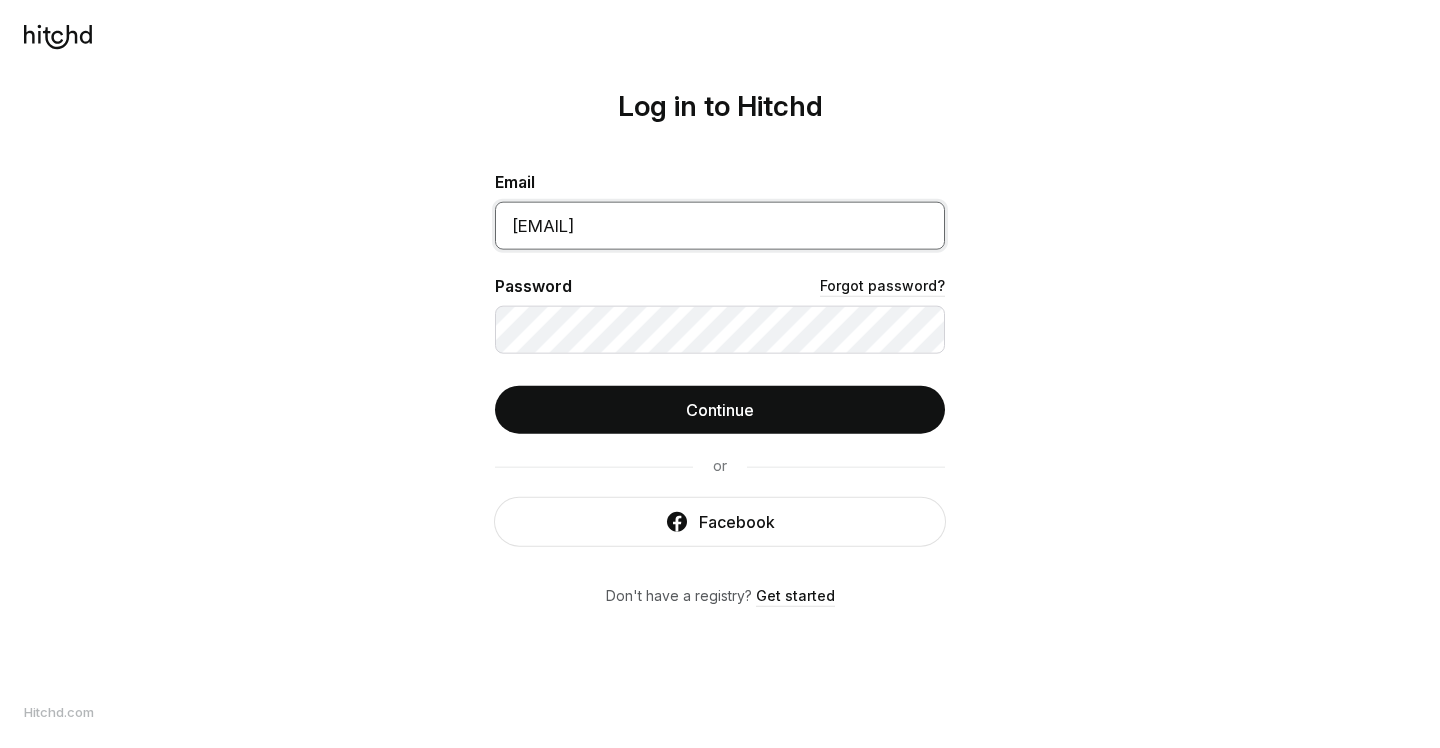 click on "Continue" at bounding box center [720, 410] 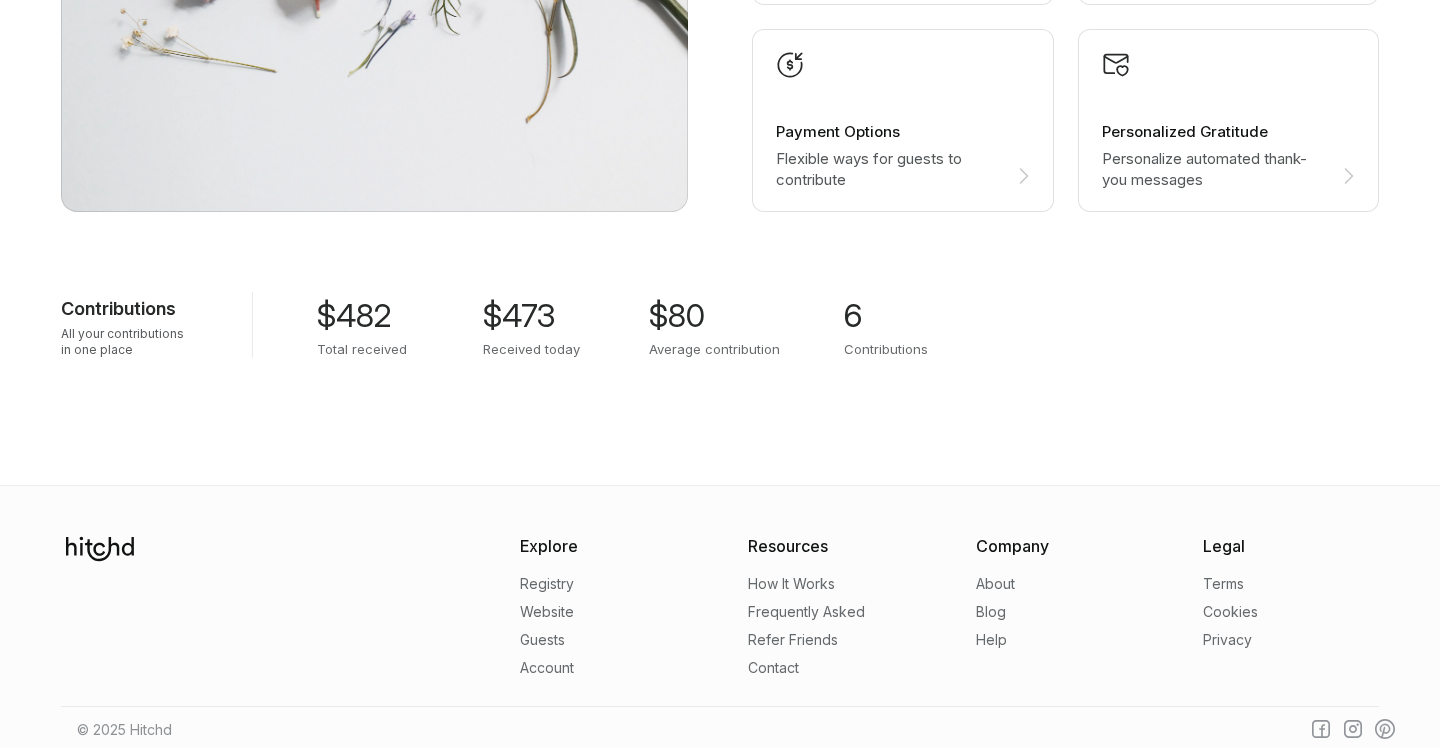scroll, scrollTop: 1366, scrollLeft: 0, axis: vertical 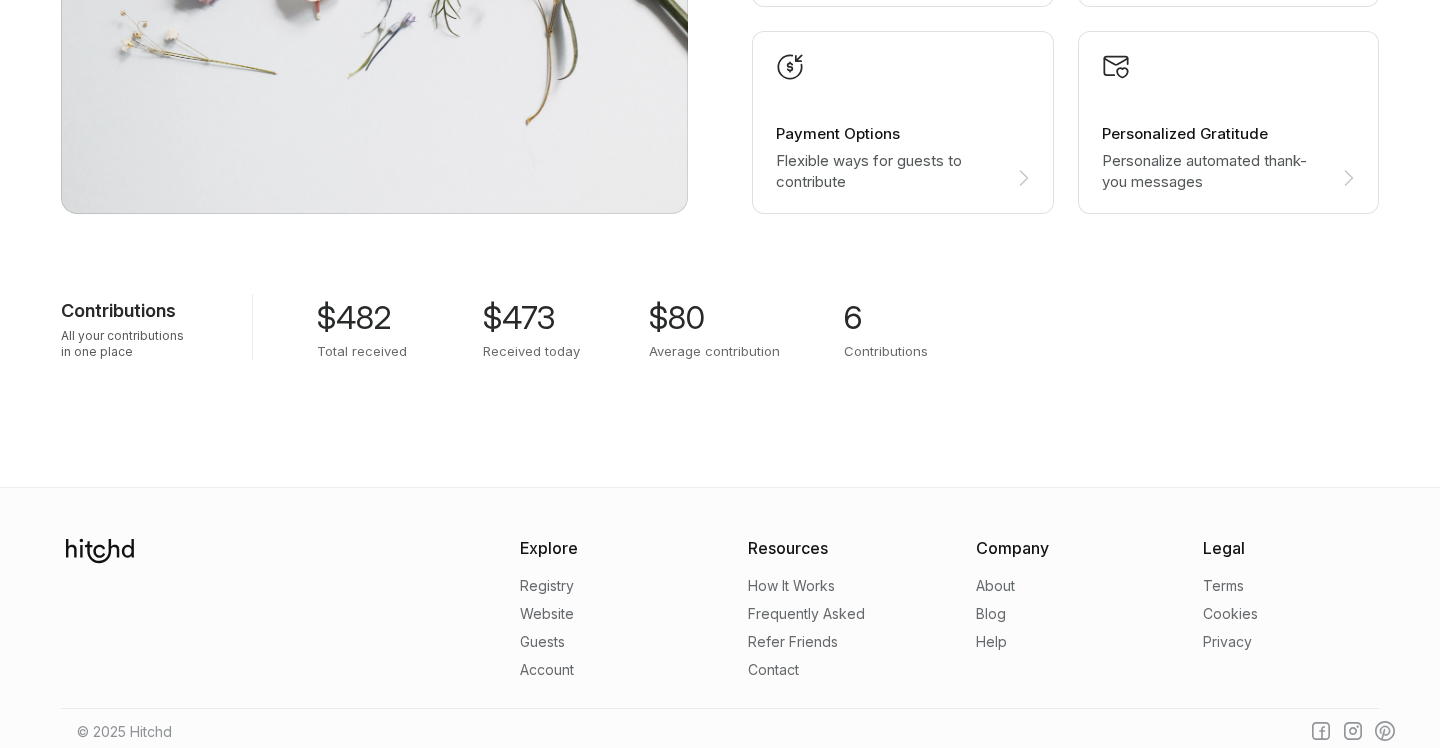 click on "Received today" at bounding box center (124, 344) 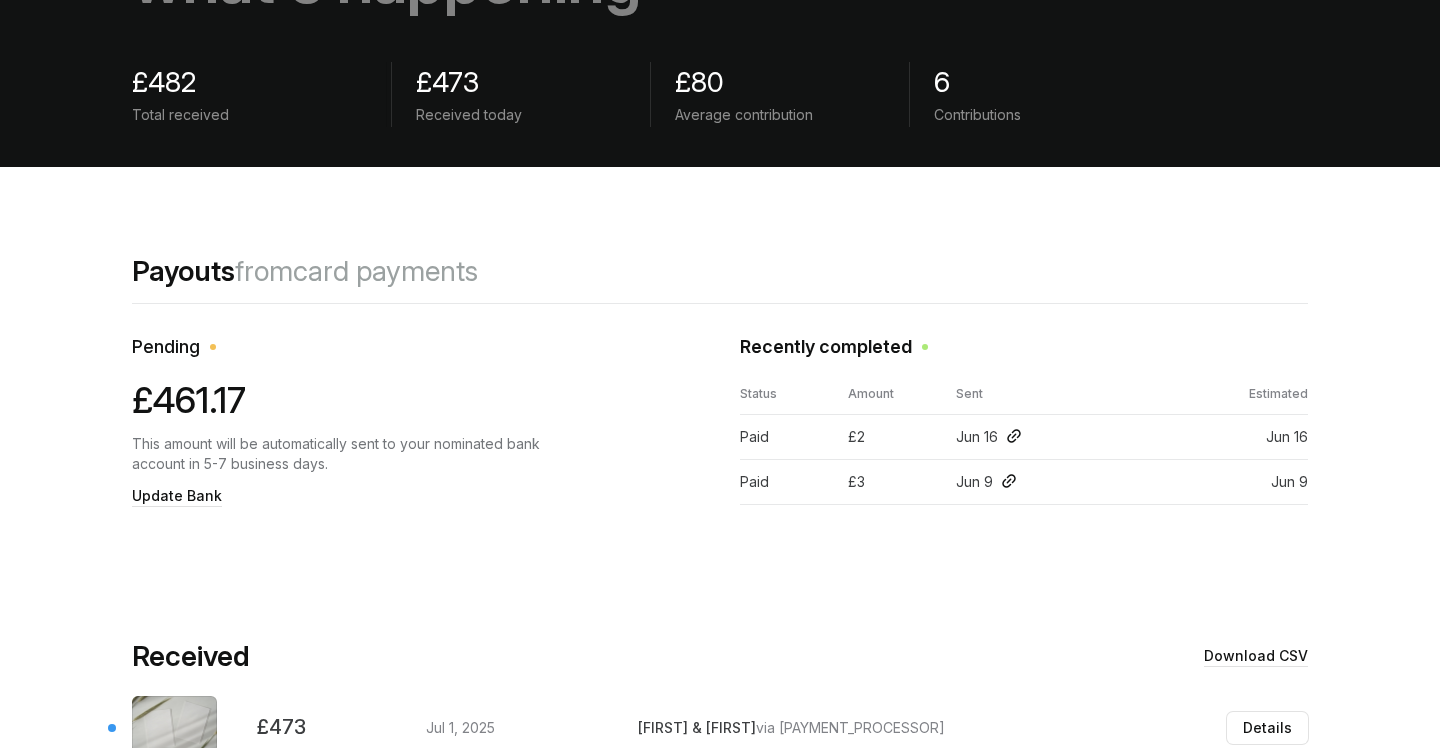 scroll, scrollTop: 602, scrollLeft: 0, axis: vertical 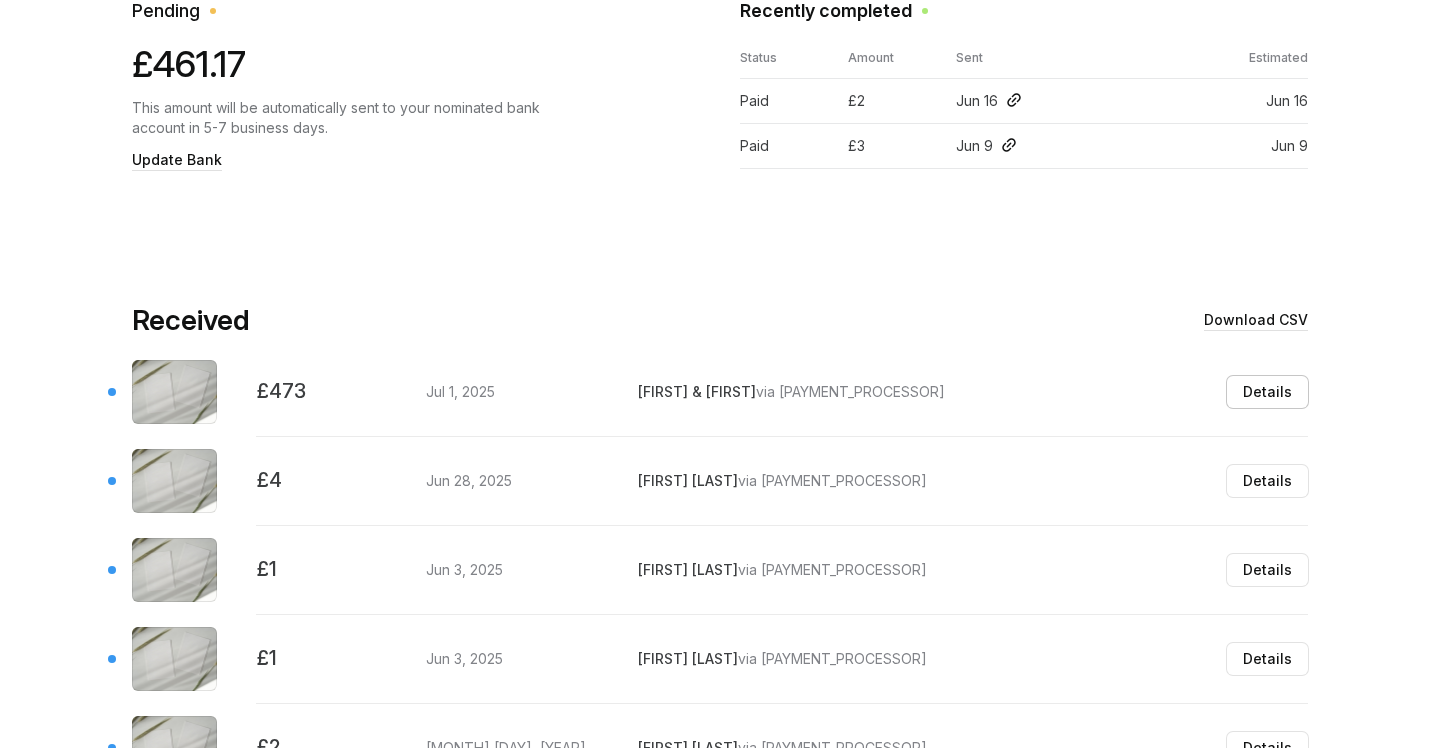 click on "Details" at bounding box center [1267, 392] 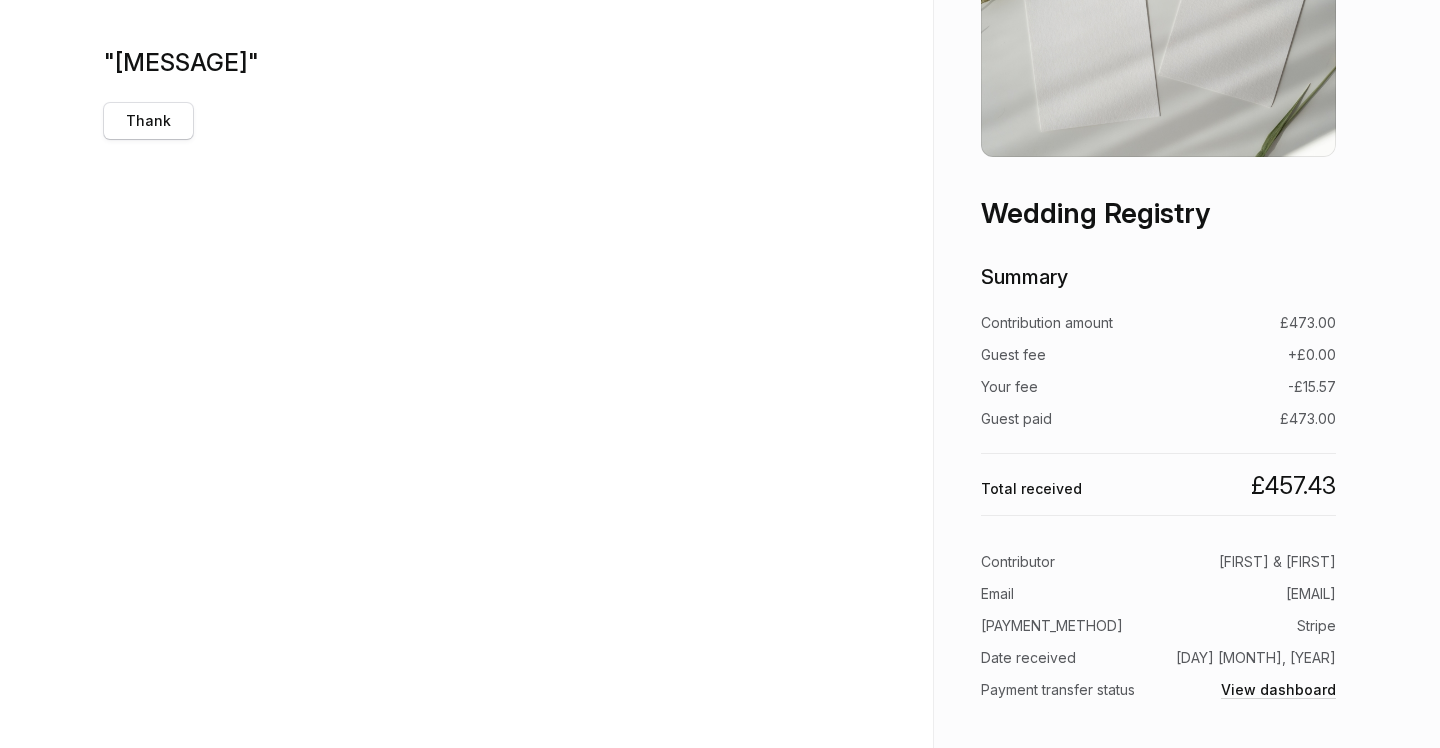 scroll, scrollTop: 251, scrollLeft: 0, axis: vertical 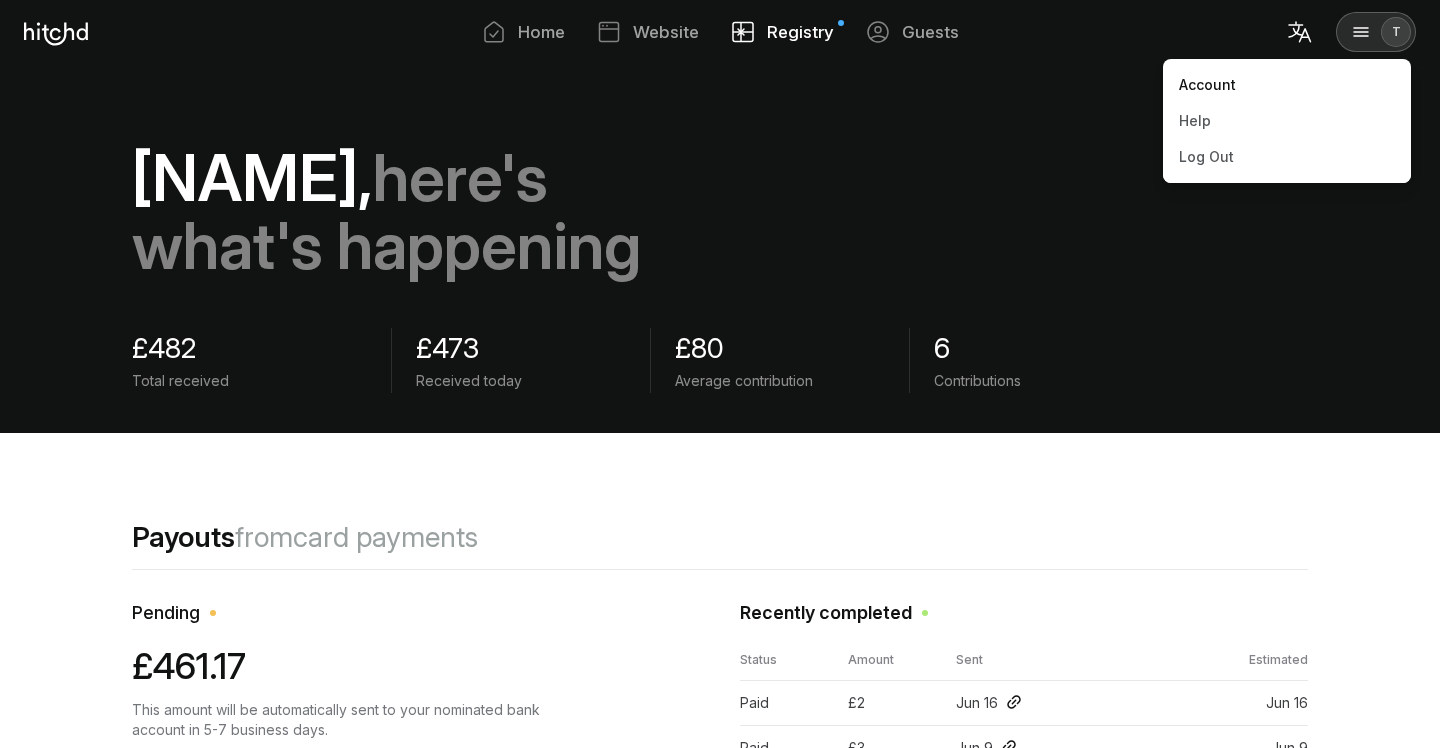 click on "Account" at bounding box center [1287, 85] 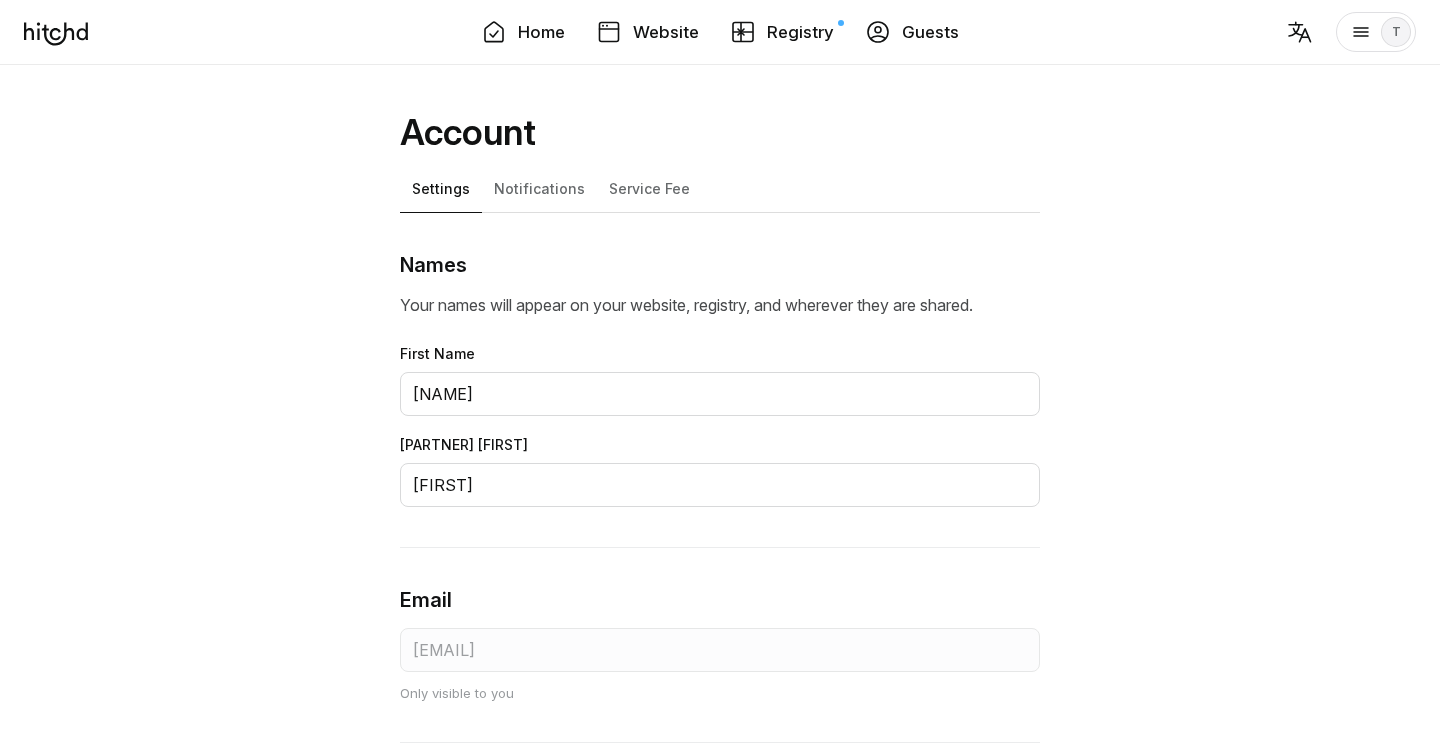 scroll, scrollTop: 0, scrollLeft: 0, axis: both 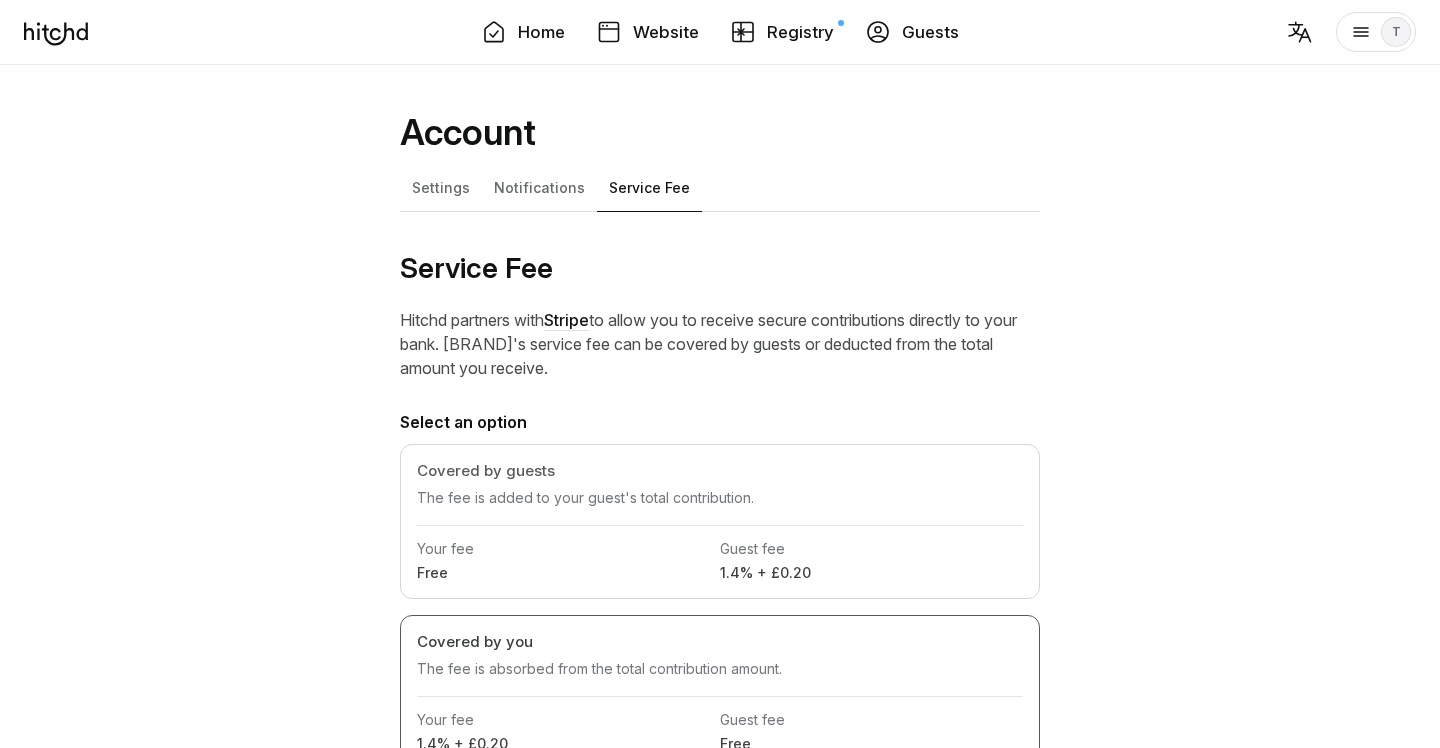 click on "Stripe" at bounding box center [566, 320] 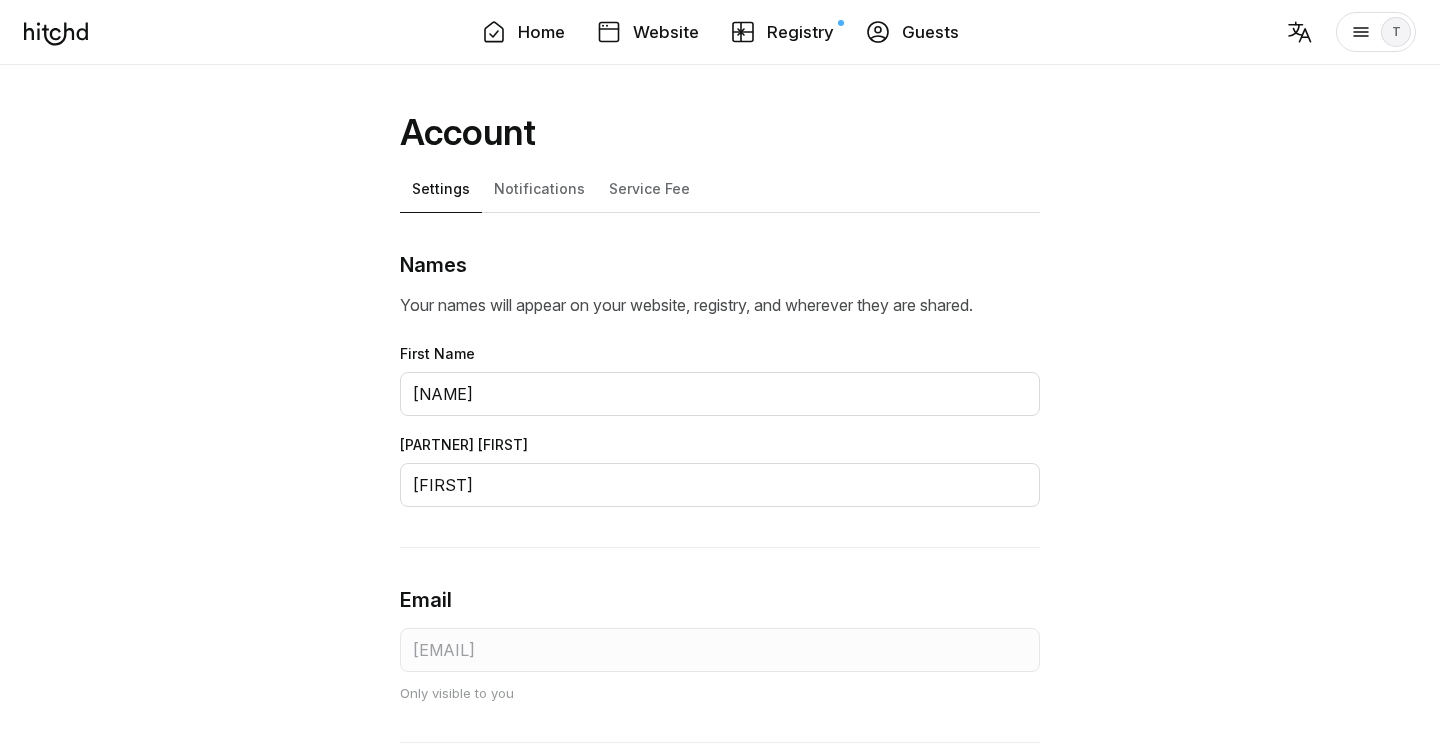 click on "Notifications" at bounding box center [539, 189] 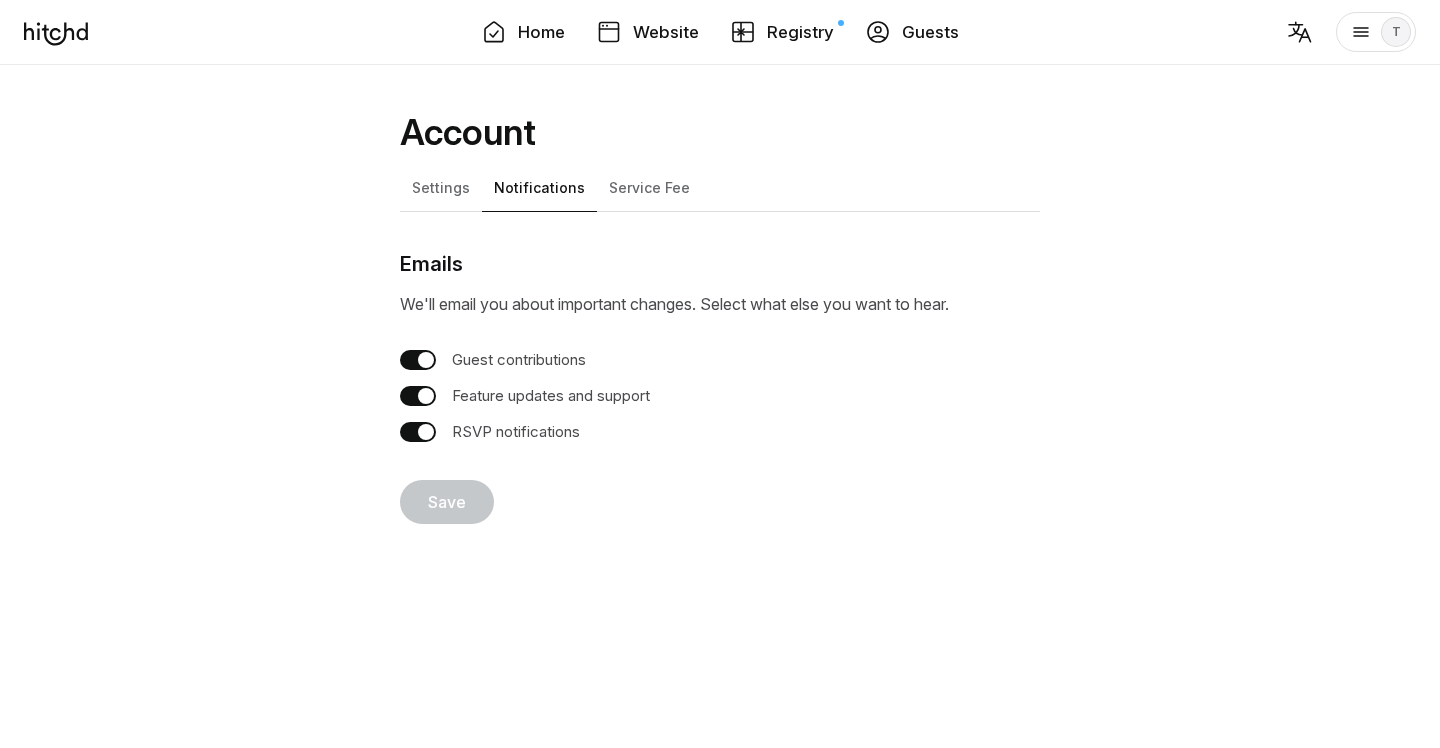 click on "Service Fee" at bounding box center [649, 190] 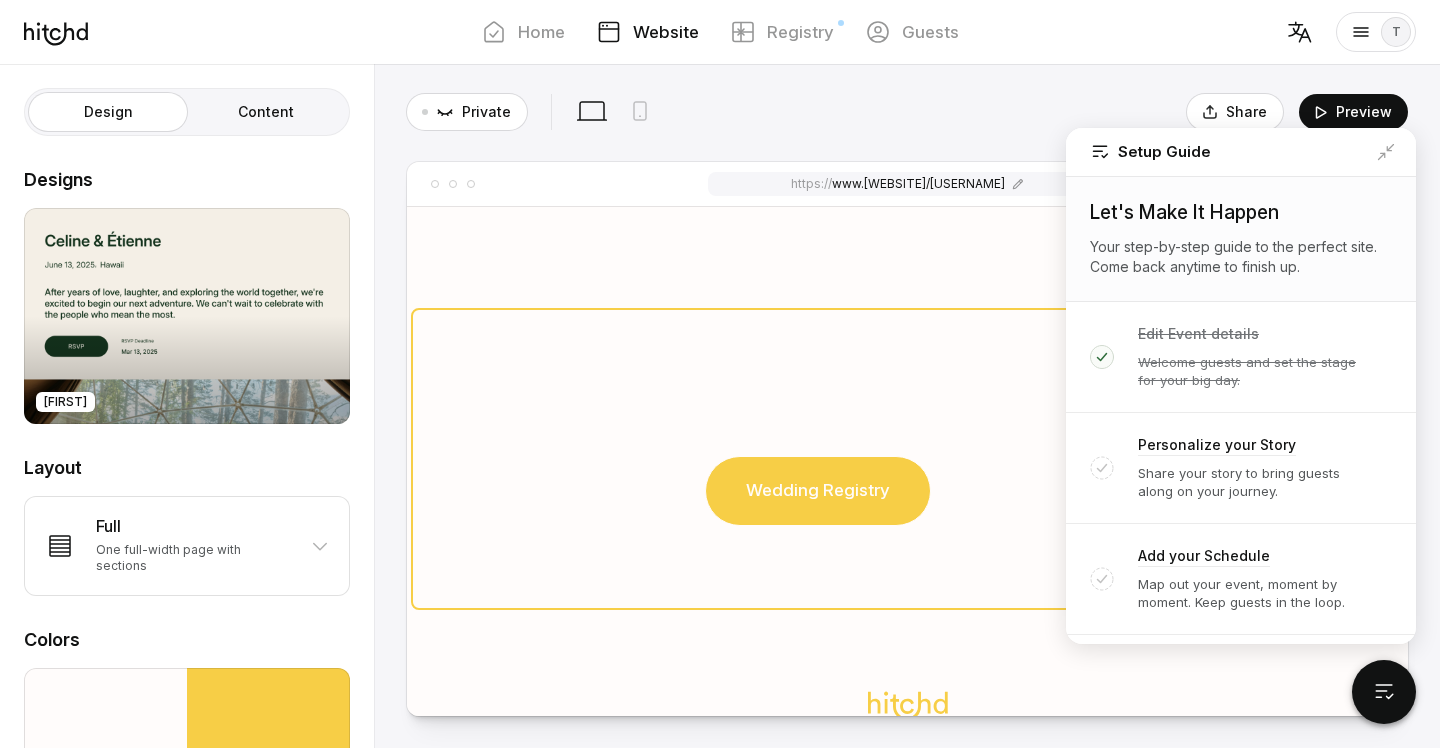 scroll, scrollTop: 613, scrollLeft: 0, axis: vertical 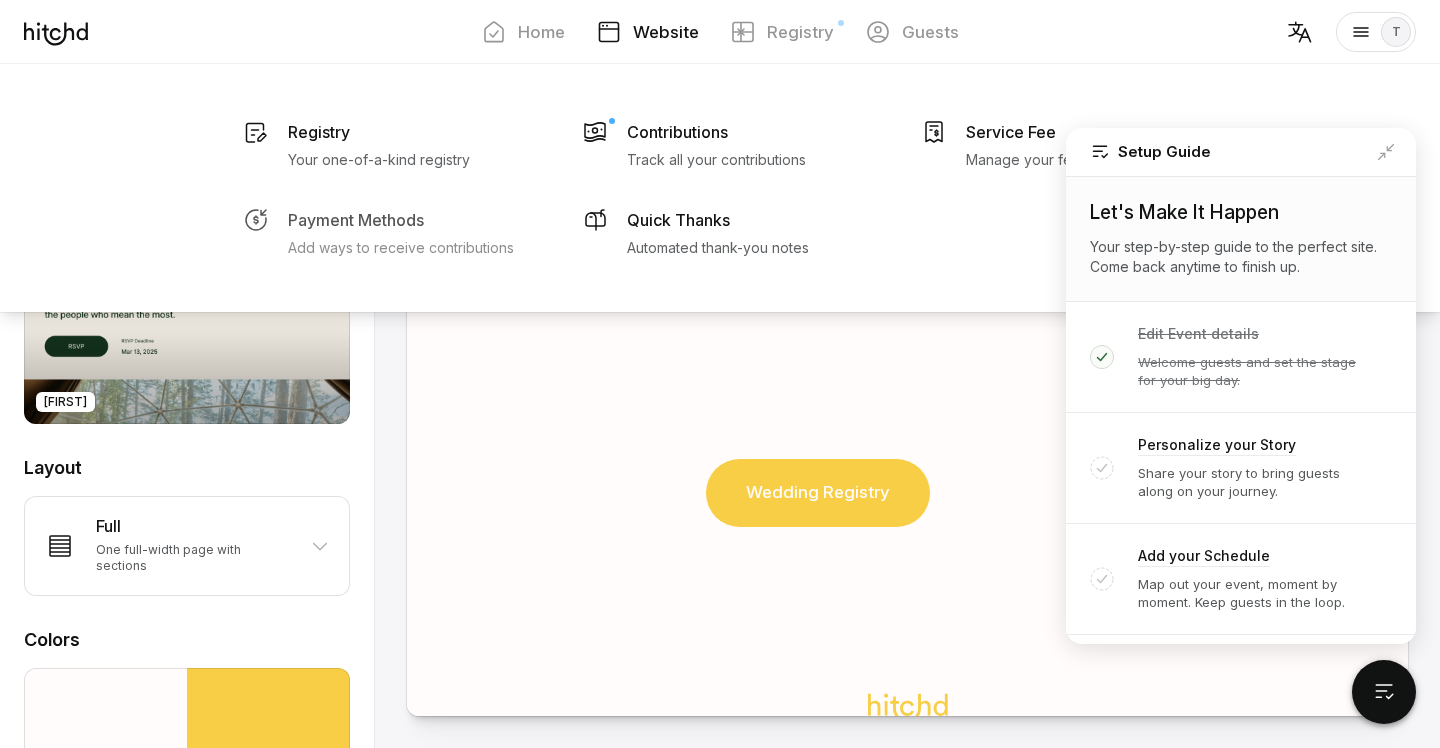 click on "Payment Methods" at bounding box center [319, 132] 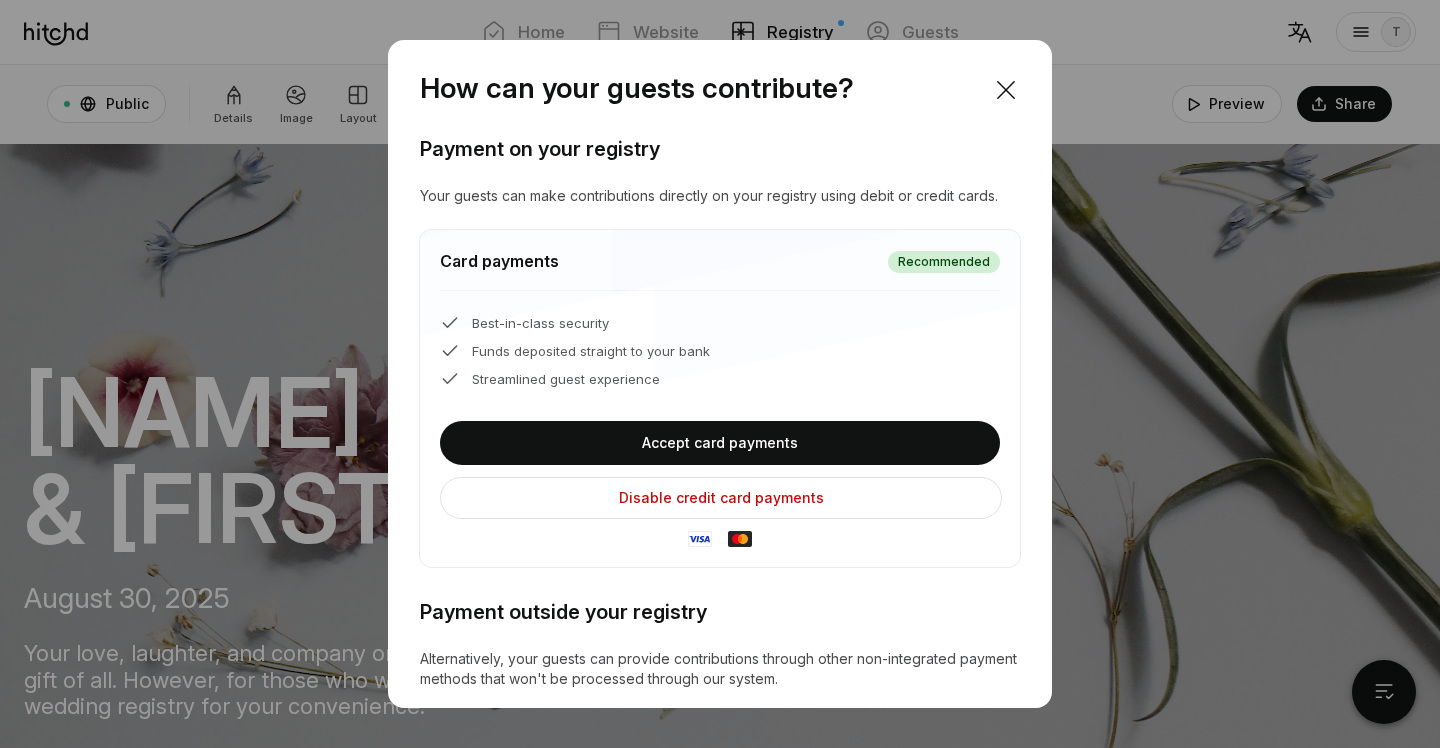 scroll, scrollTop: 0, scrollLeft: 0, axis: both 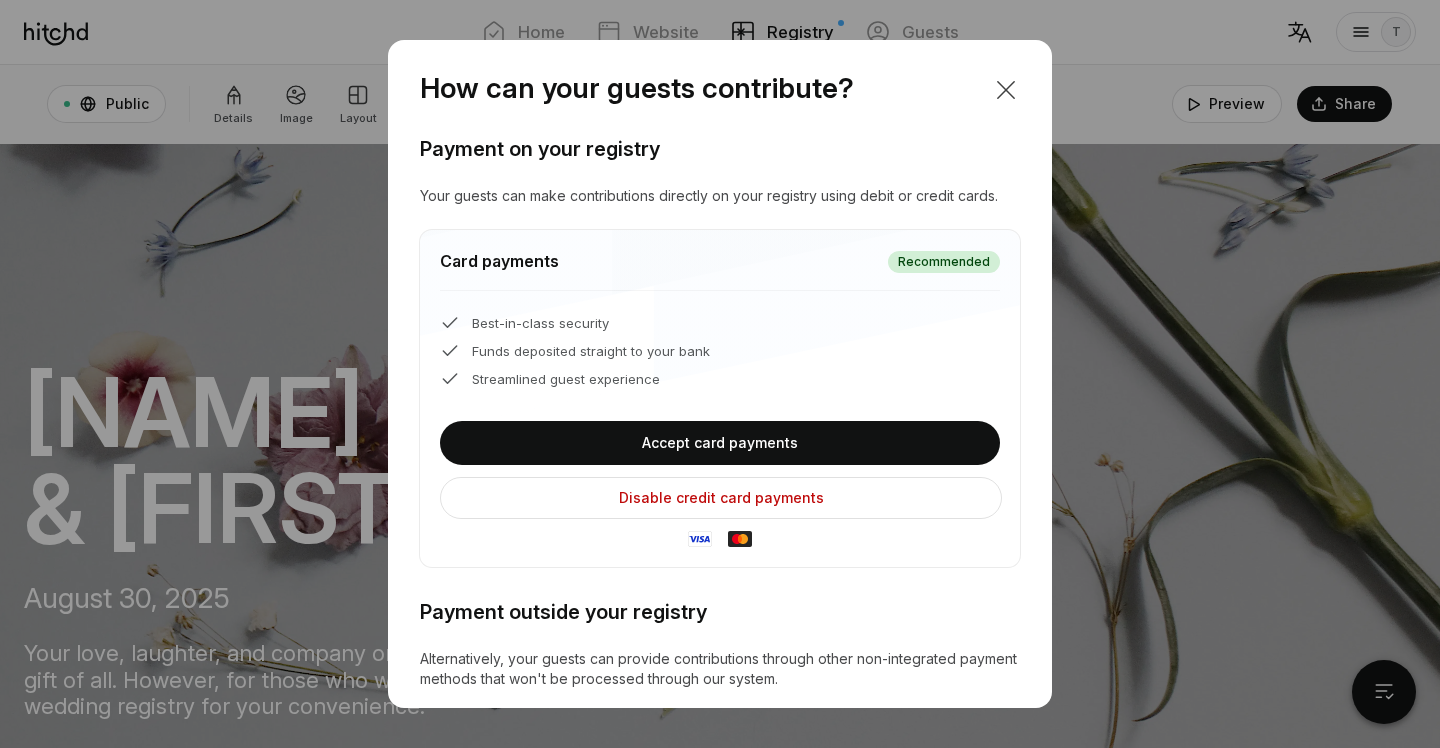 click at bounding box center [1006, 90] 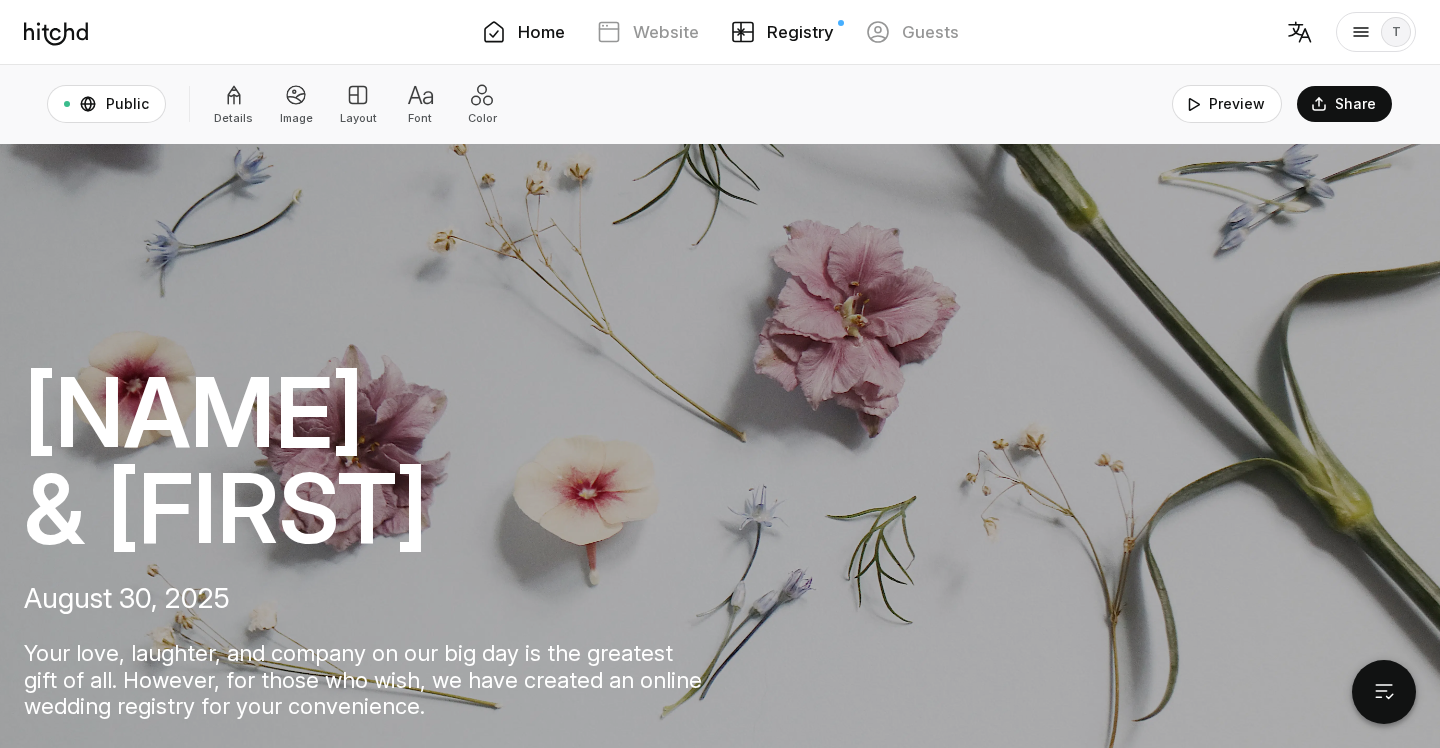 scroll, scrollTop: 0, scrollLeft: 0, axis: both 